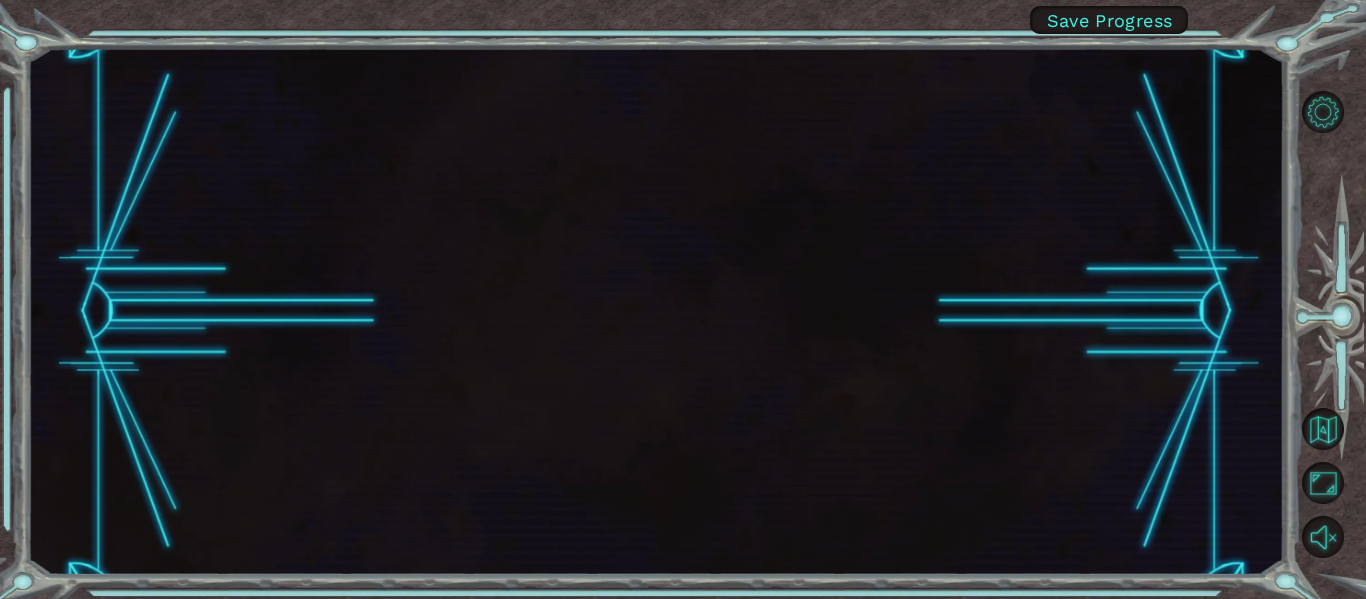 scroll, scrollTop: 0, scrollLeft: 0, axis: both 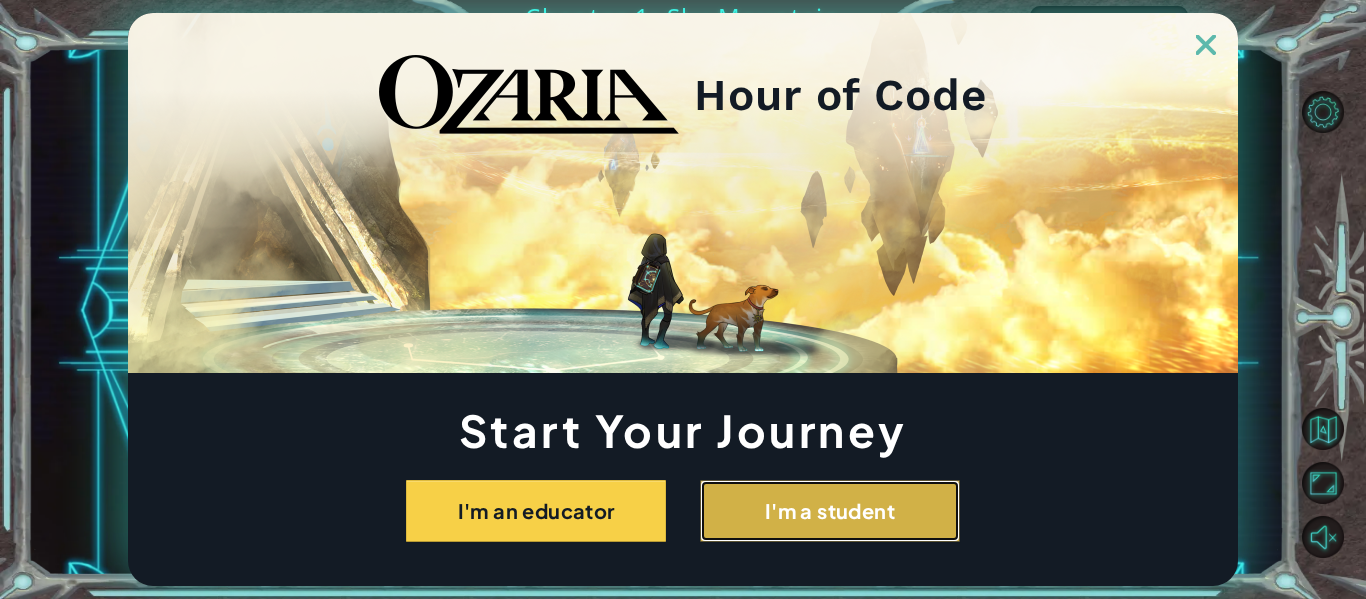click on "I'm a student" at bounding box center [830, 511] 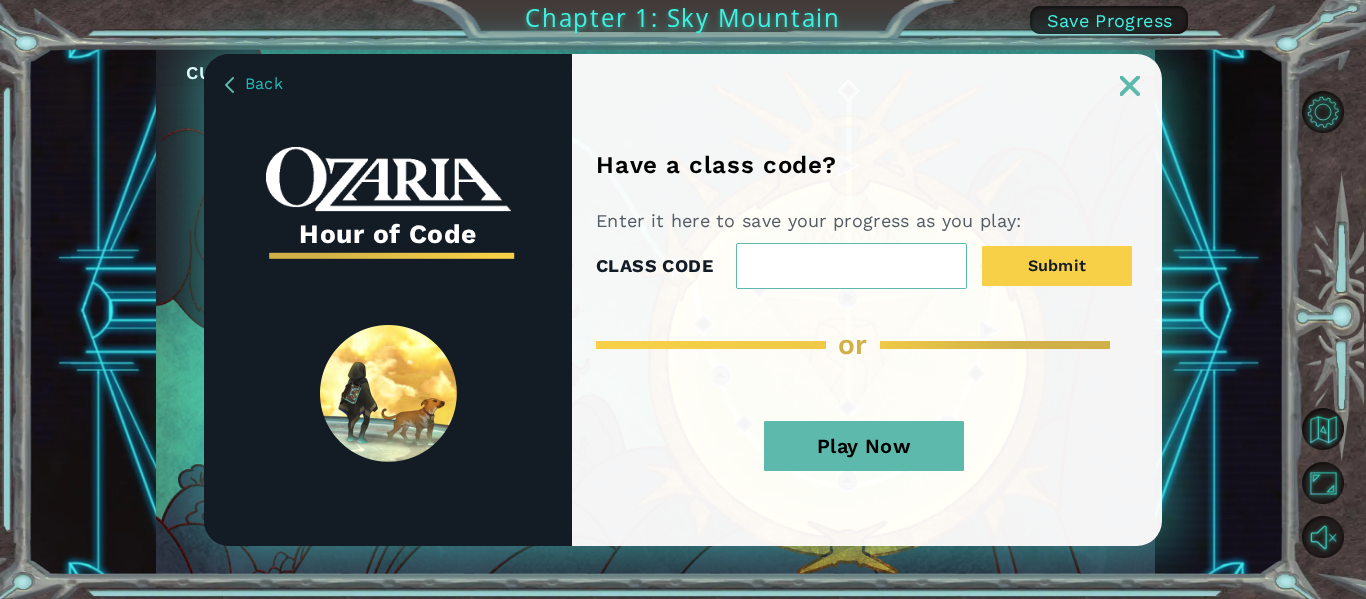 click on "Play Now" at bounding box center (864, 446) 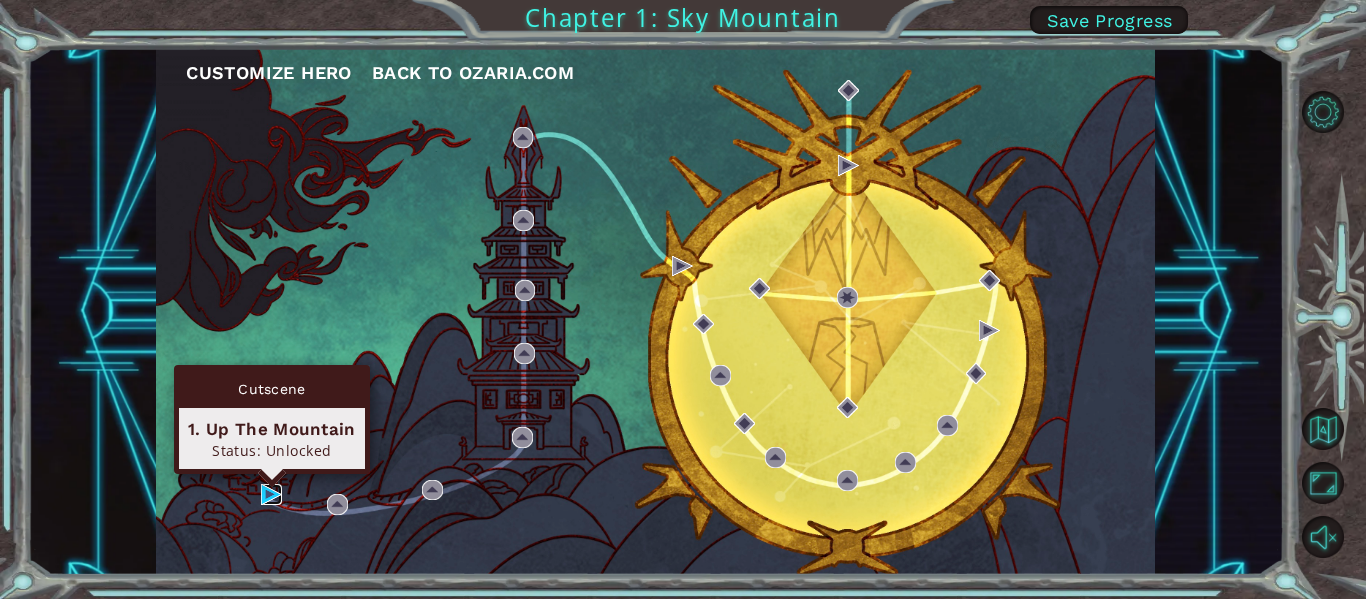 click at bounding box center (271, 494) 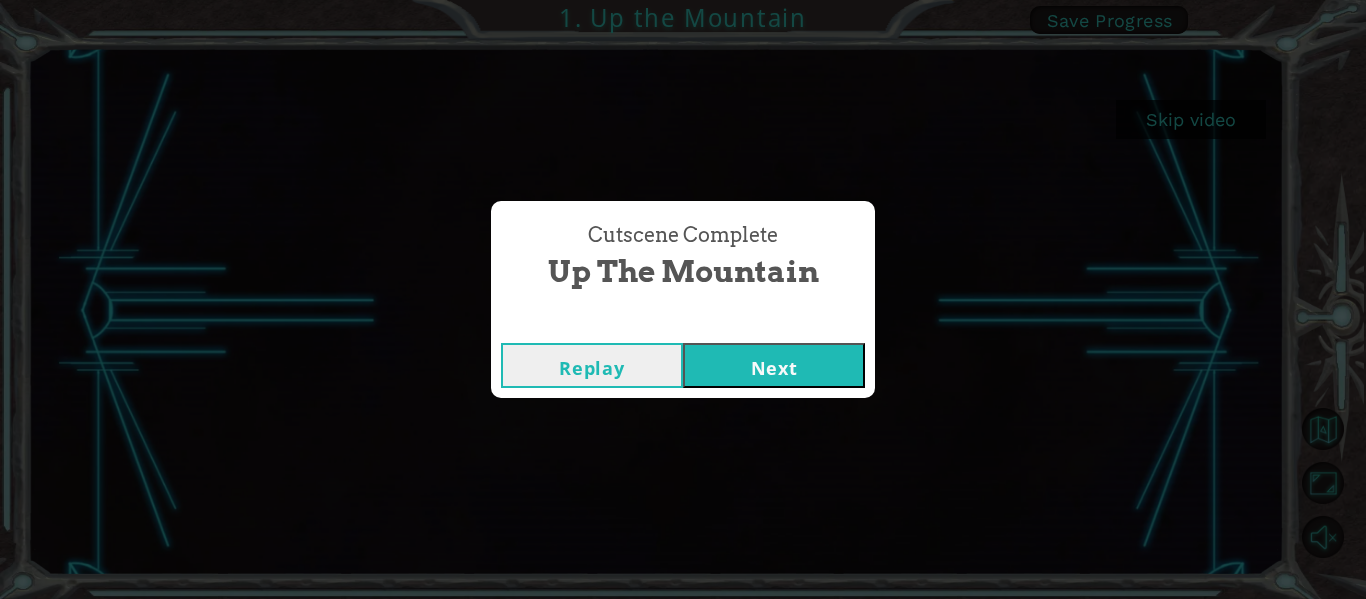 click on "Next" at bounding box center [774, 365] 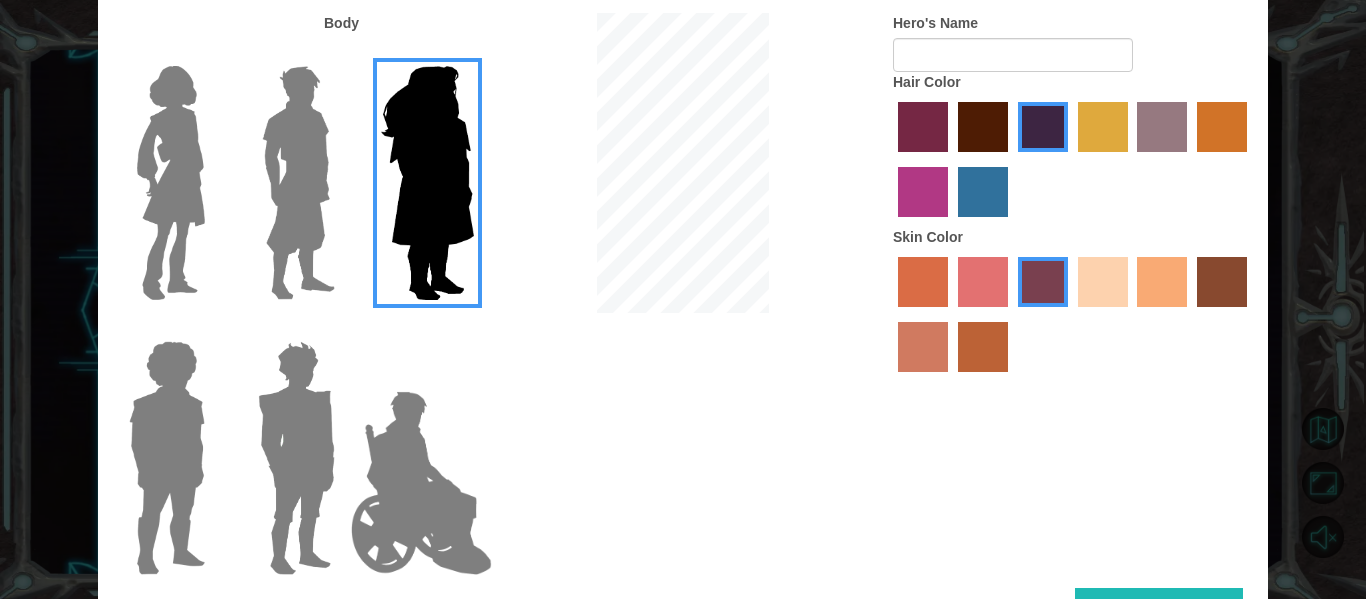 click at bounding box center [298, 183] 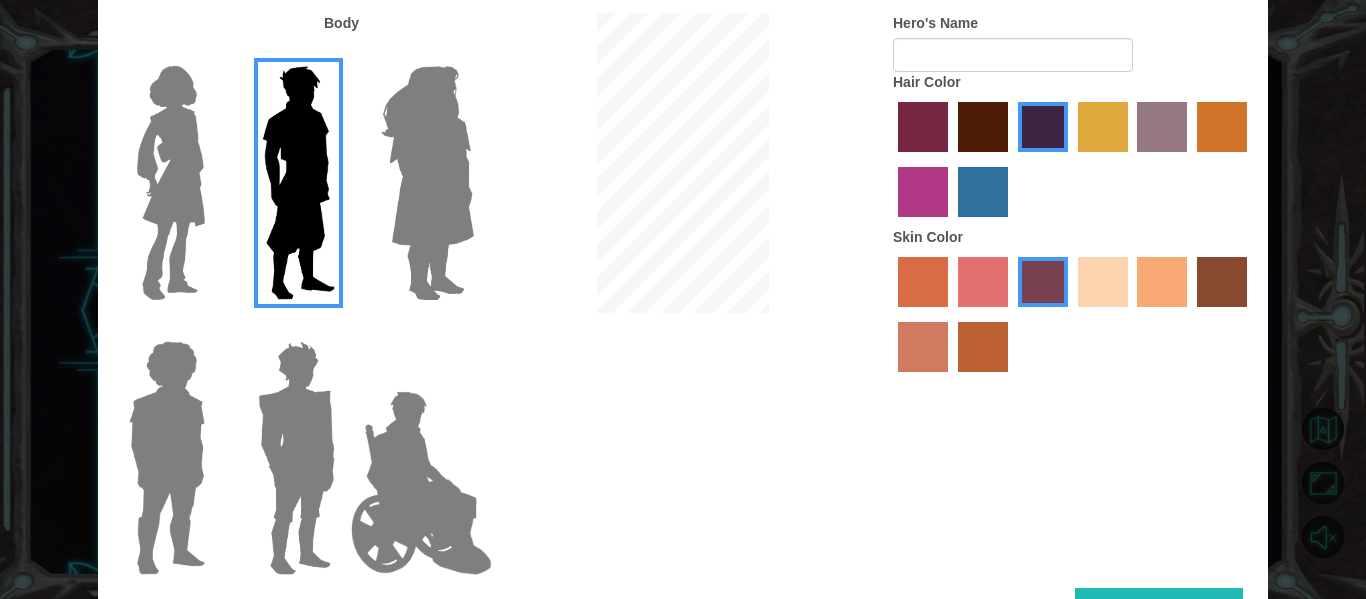 click at bounding box center (171, 183) 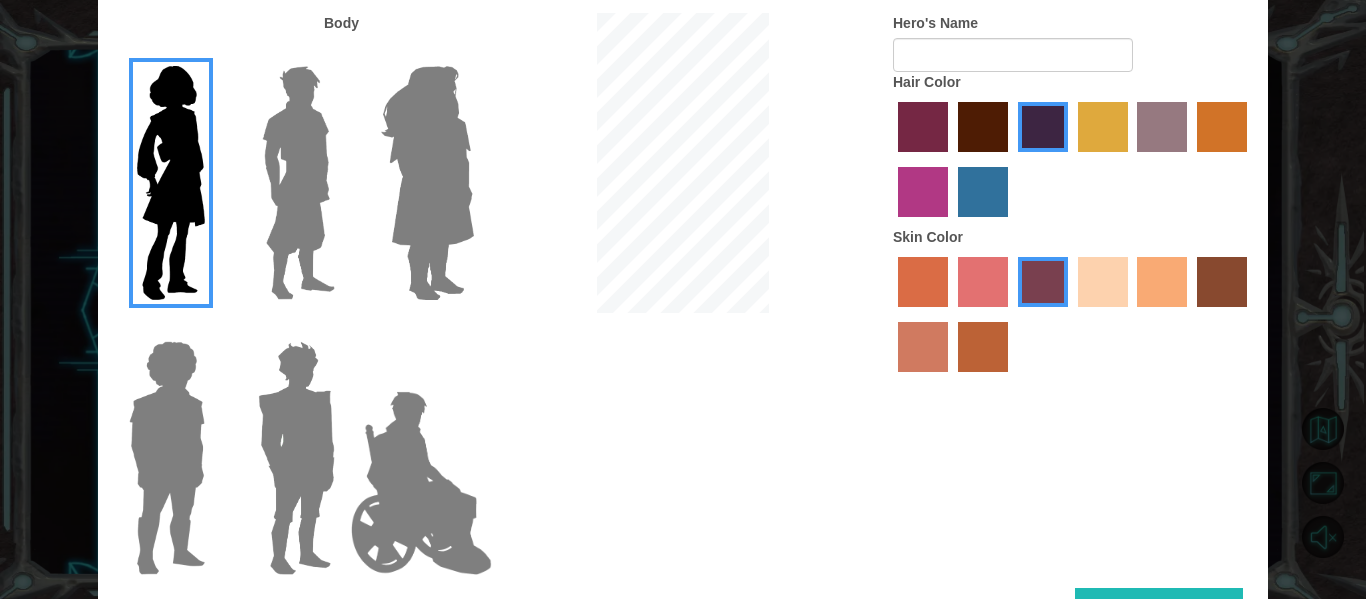click at bounding box center (296, 458) 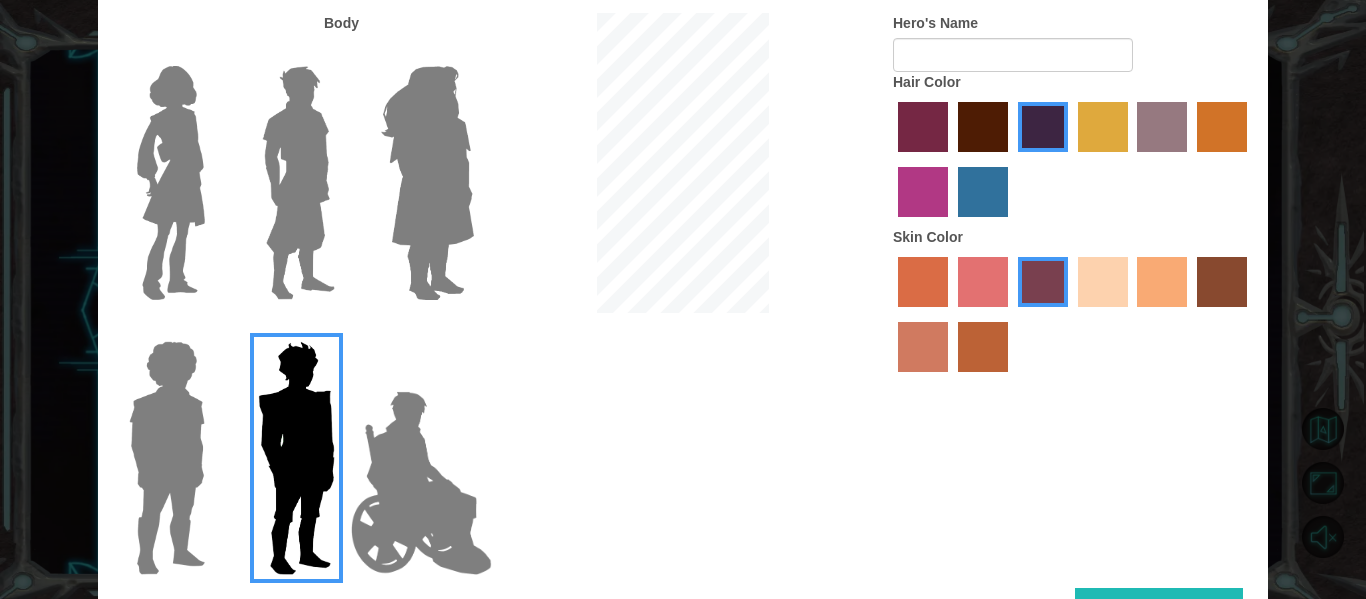 click at bounding box center (983, 127) 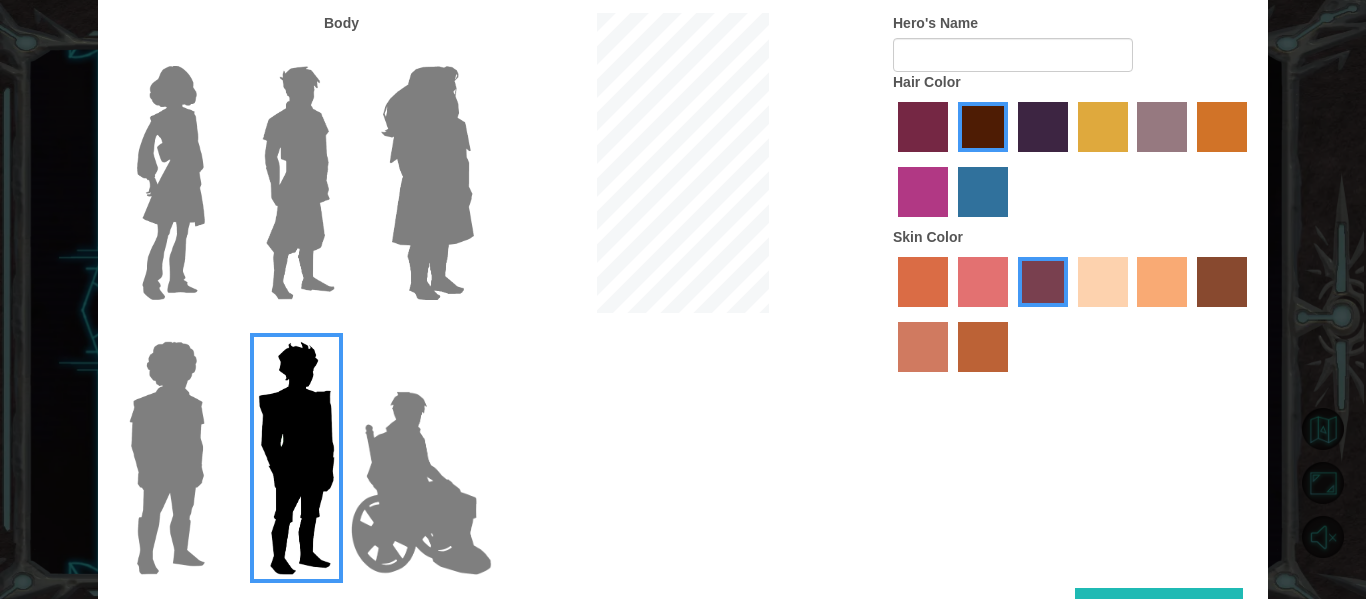 click at bounding box center (1222, 282) 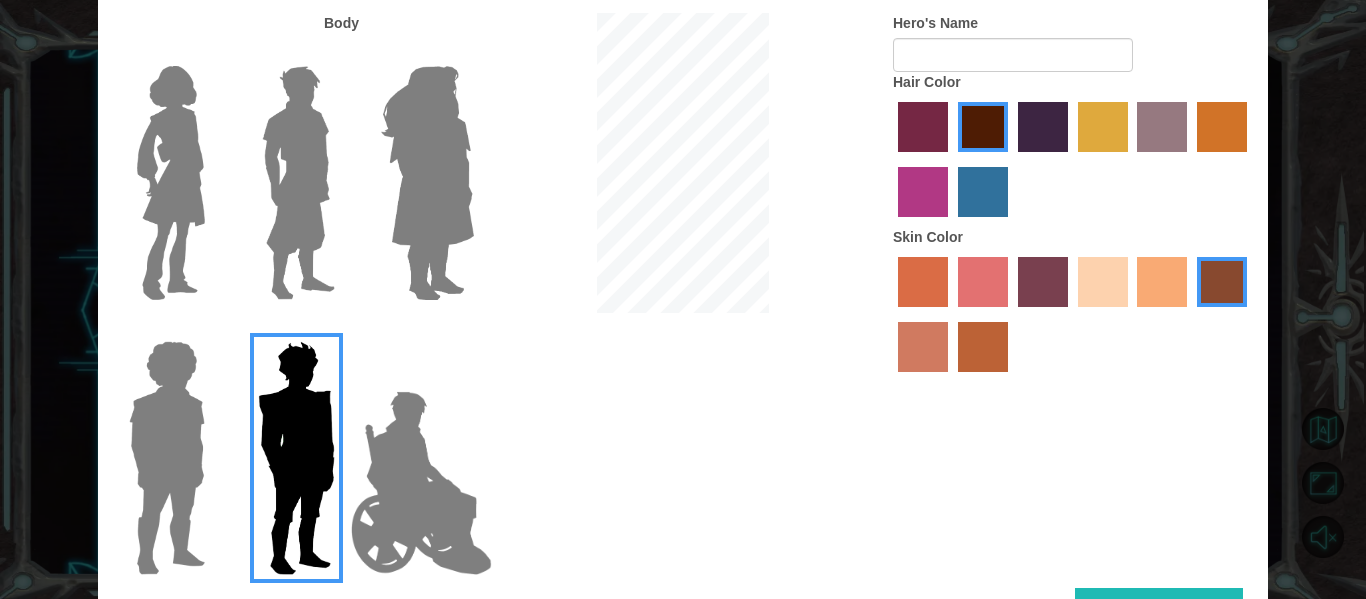 click at bounding box center [1162, 282] 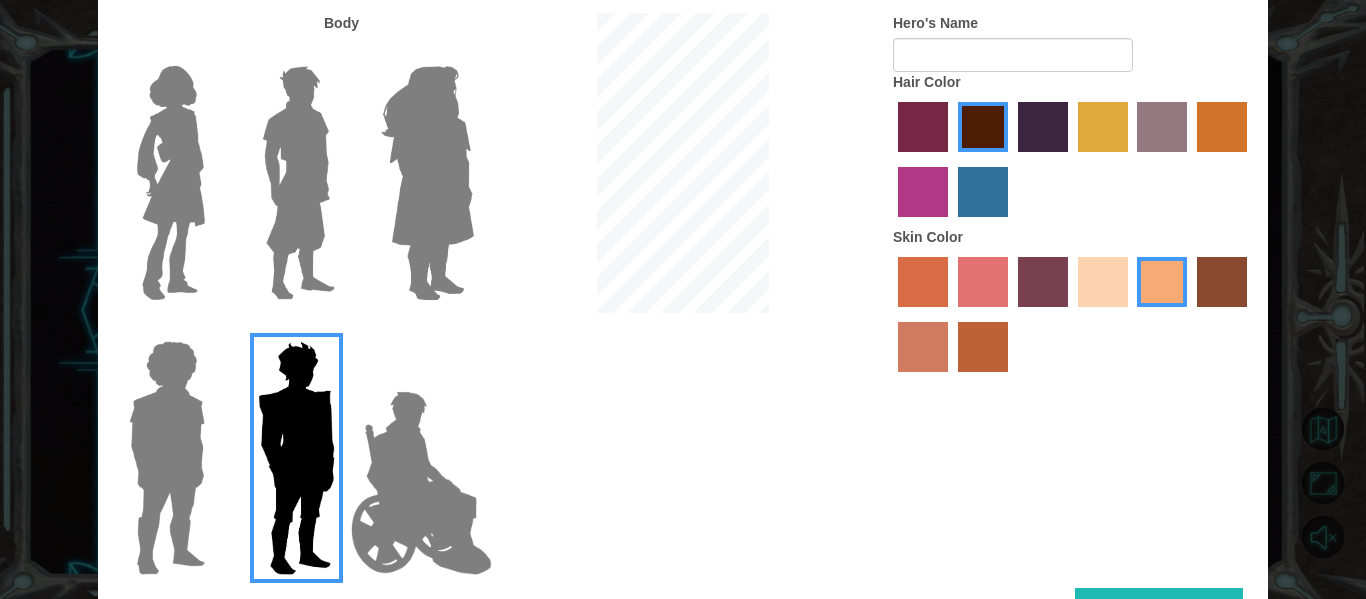 click at bounding box center (1162, 127) 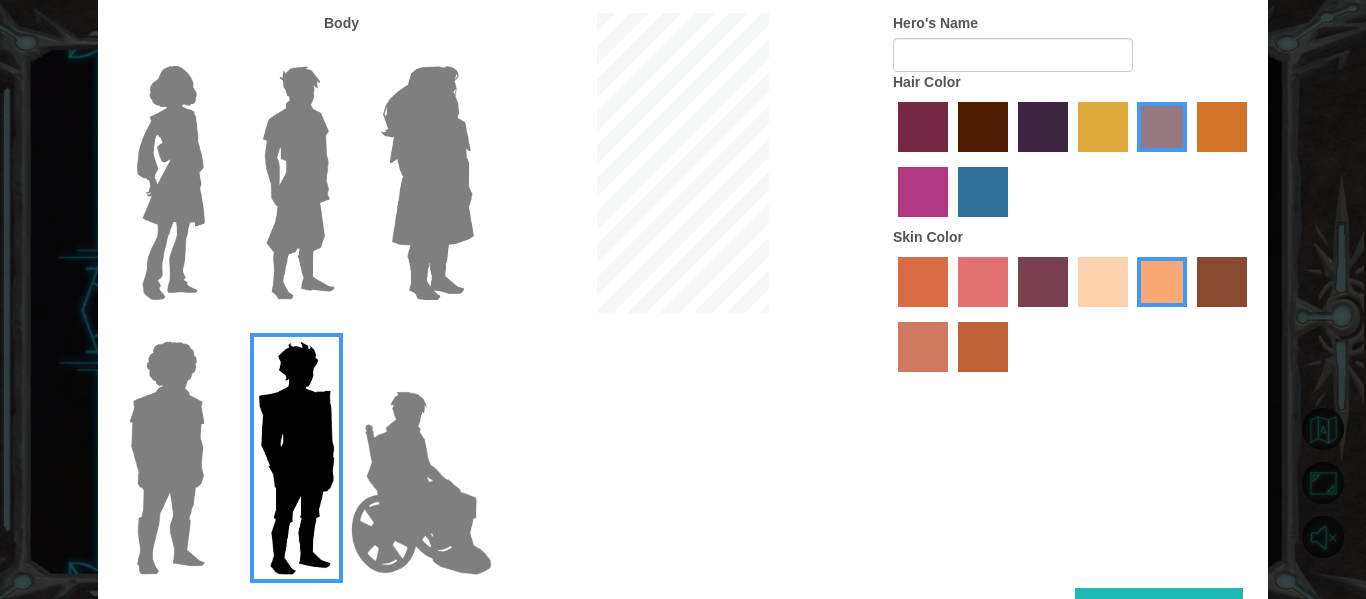 click at bounding box center [983, 127] 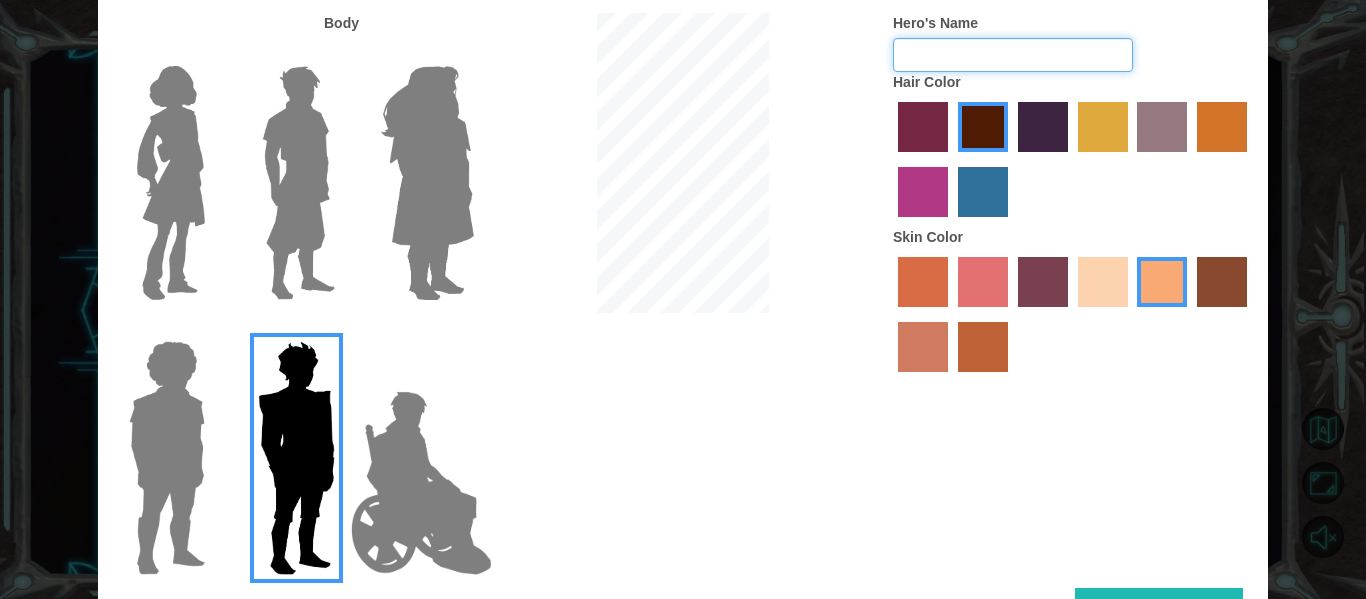 click on "Hero's Name" at bounding box center [1013, 55] 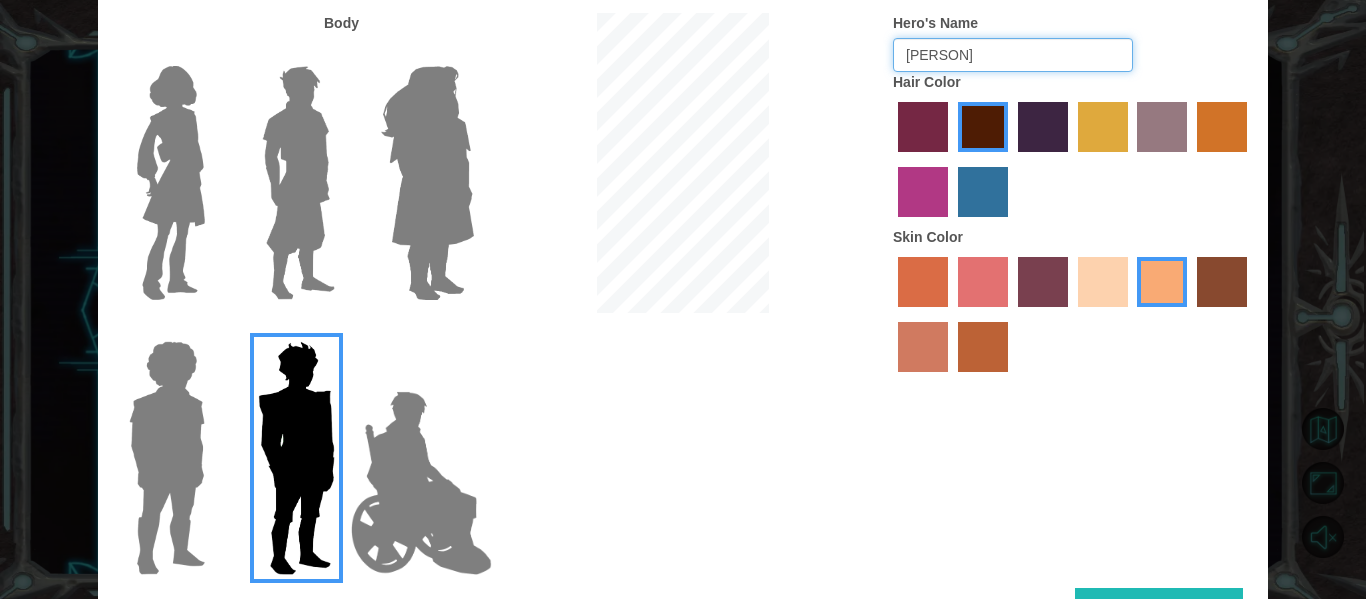 type on "[PERSON]" 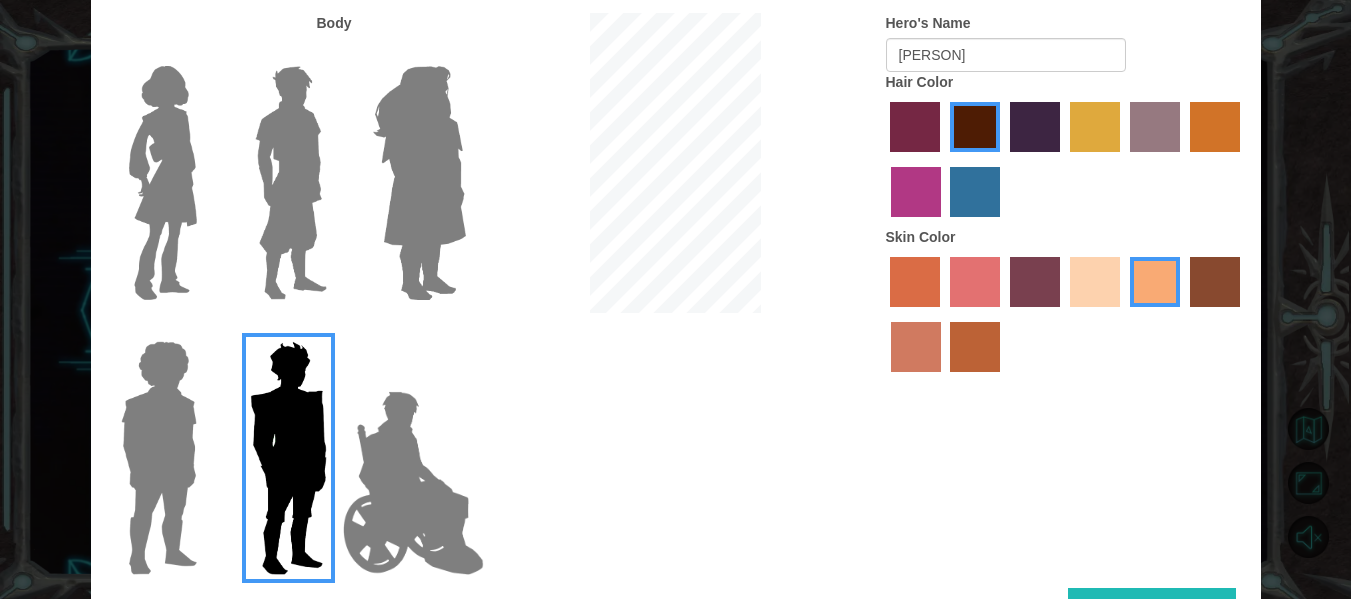 click on "Done" at bounding box center (1152, 610) 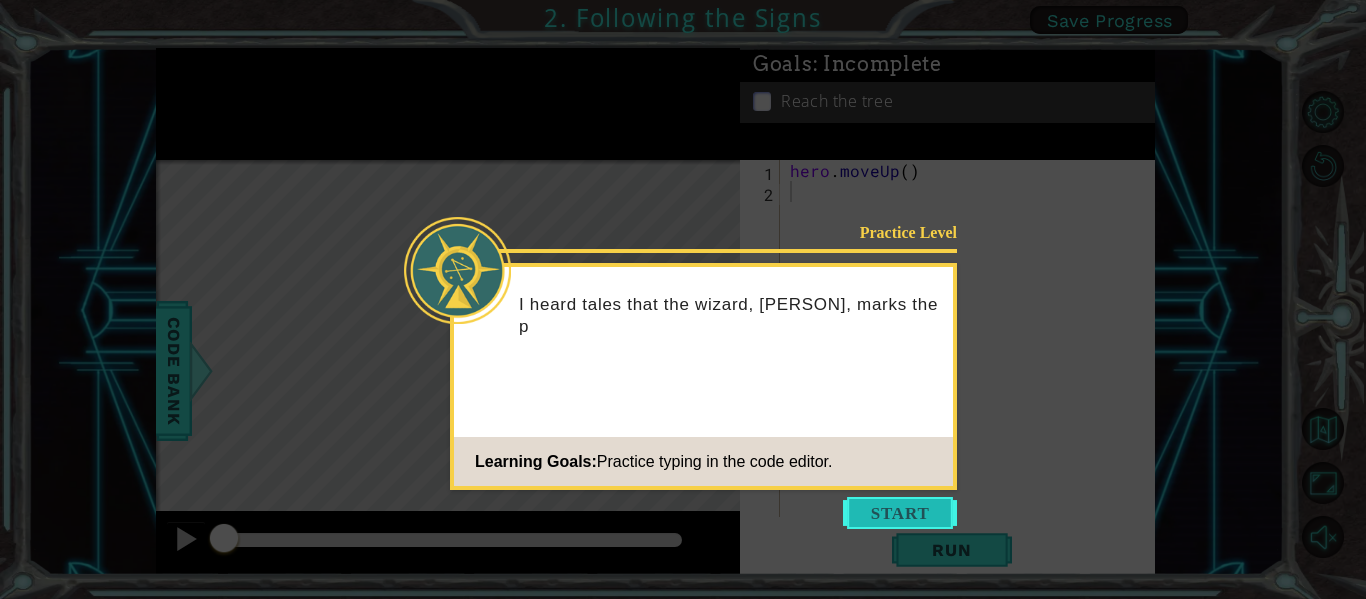 click at bounding box center (900, 513) 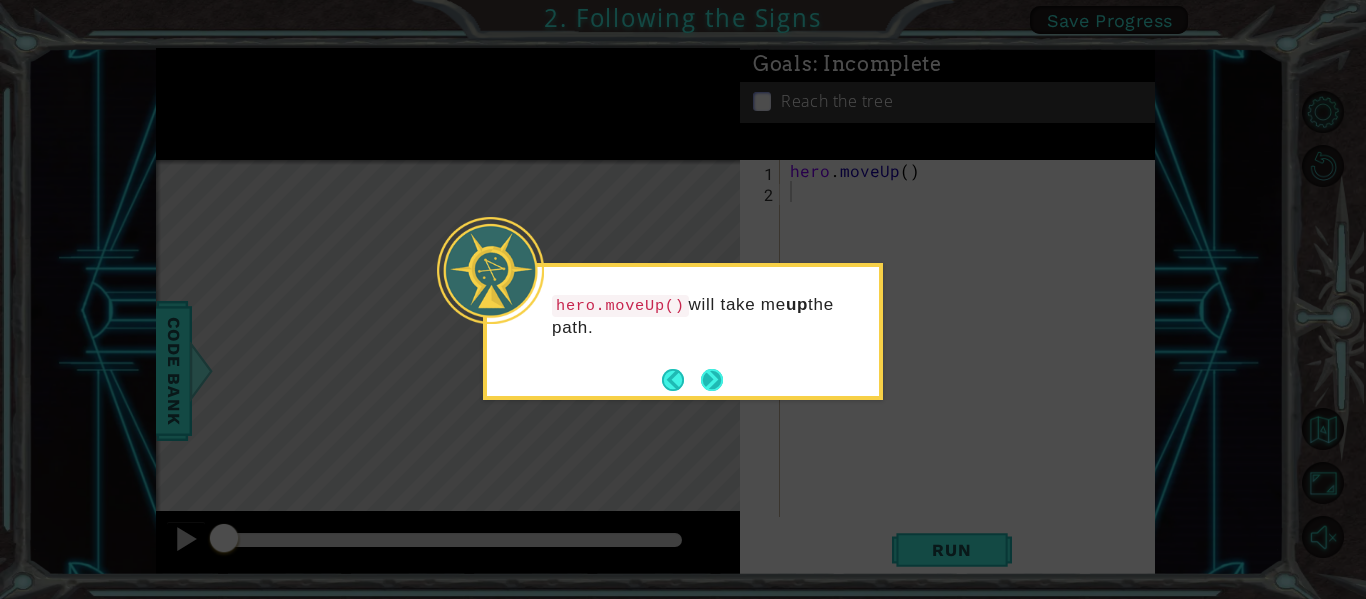 click on "hero.moveUp()  will take me  up  the path." at bounding box center [683, 331] 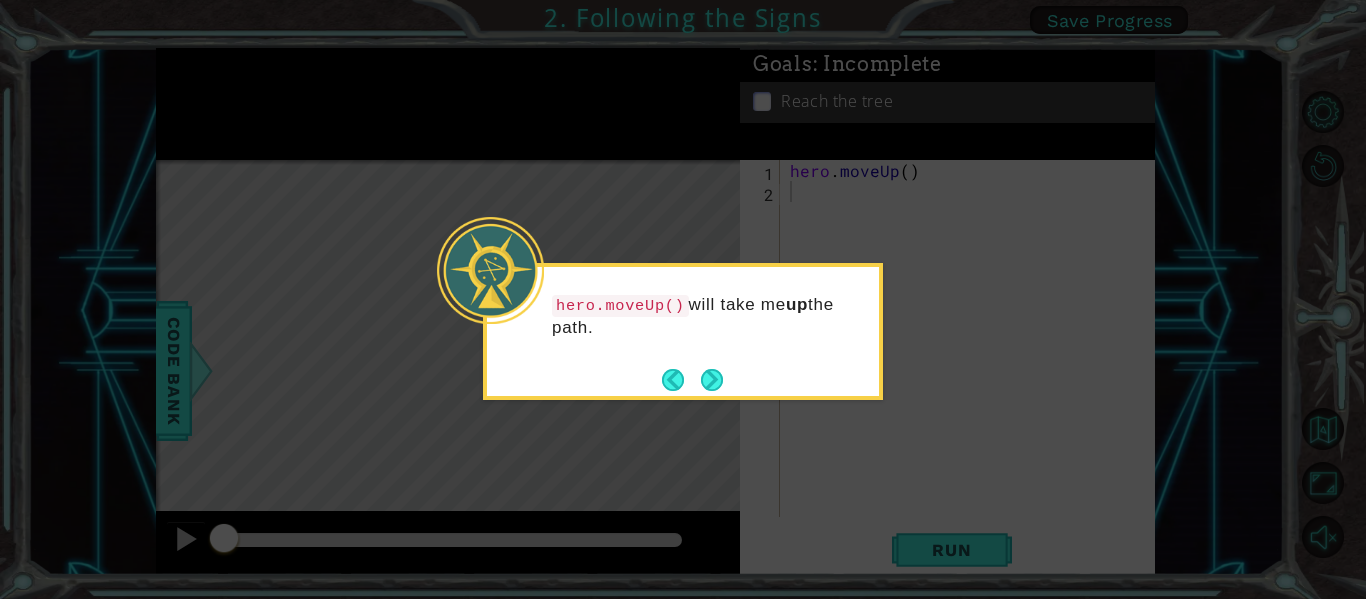 click 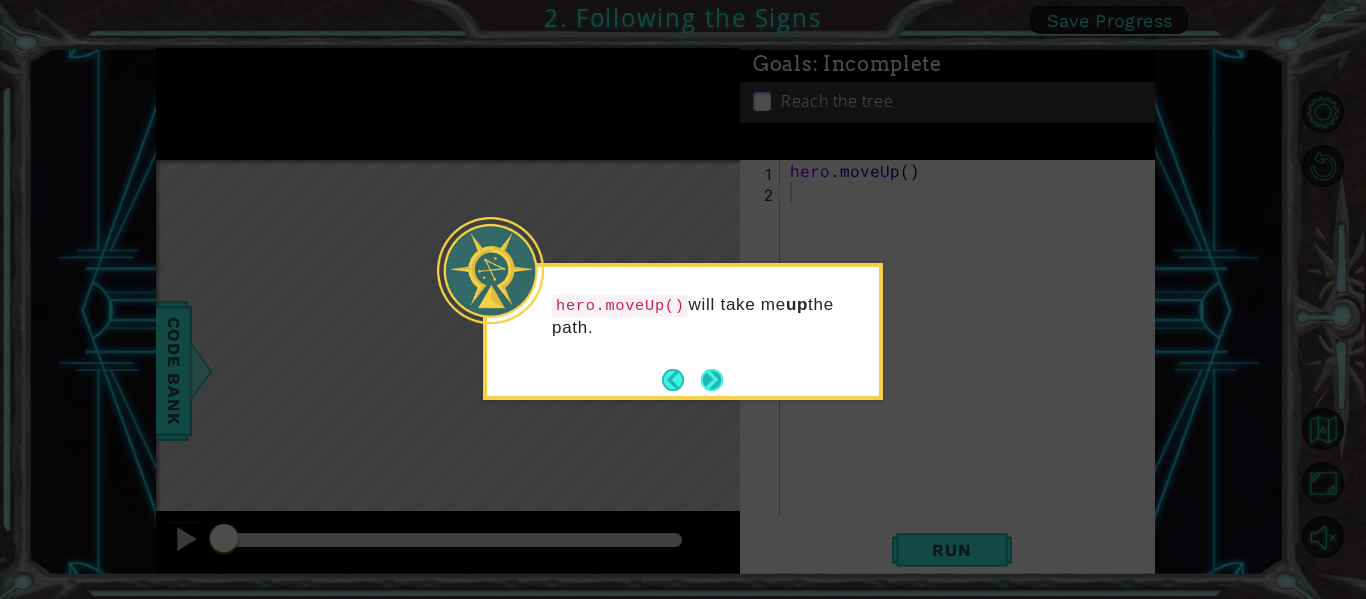 click at bounding box center [712, 380] 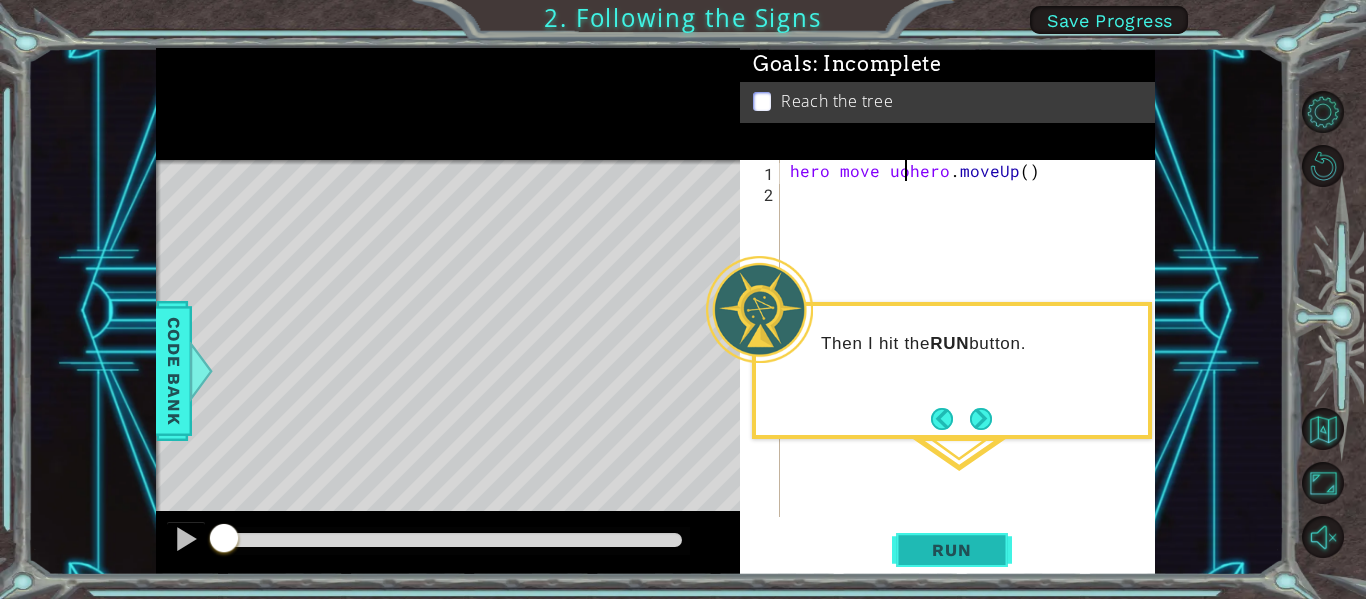scroll, scrollTop: 0, scrollLeft: 8, axis: horizontal 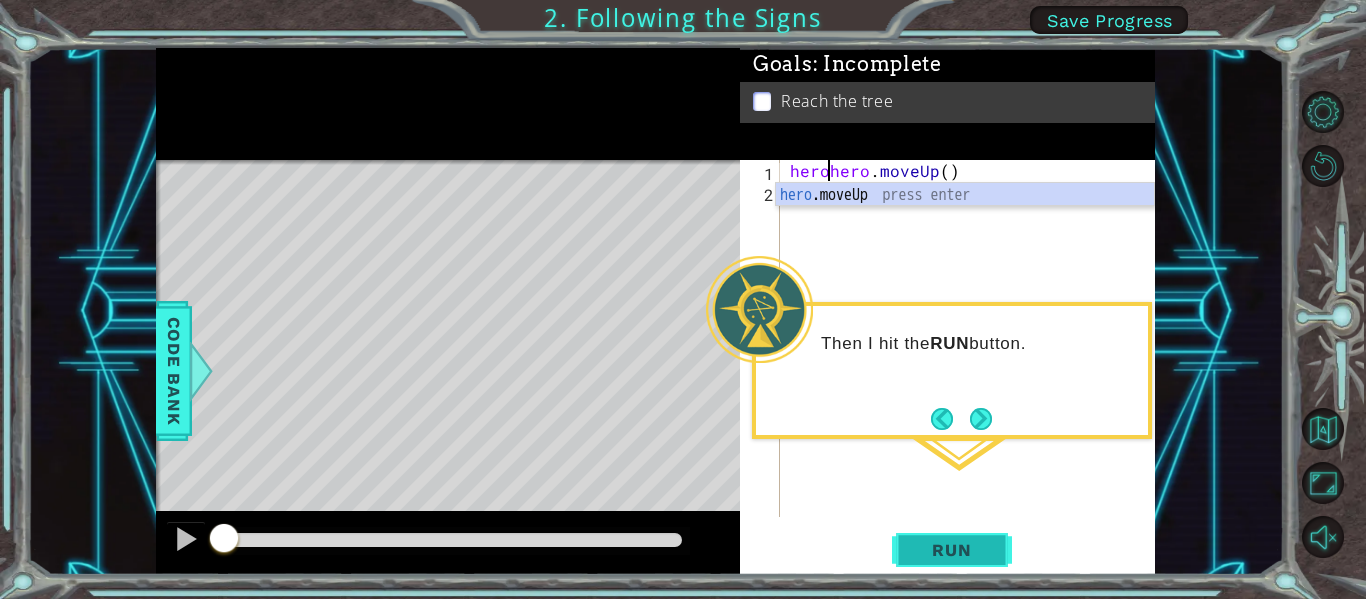 type on "hero.moveUp()" 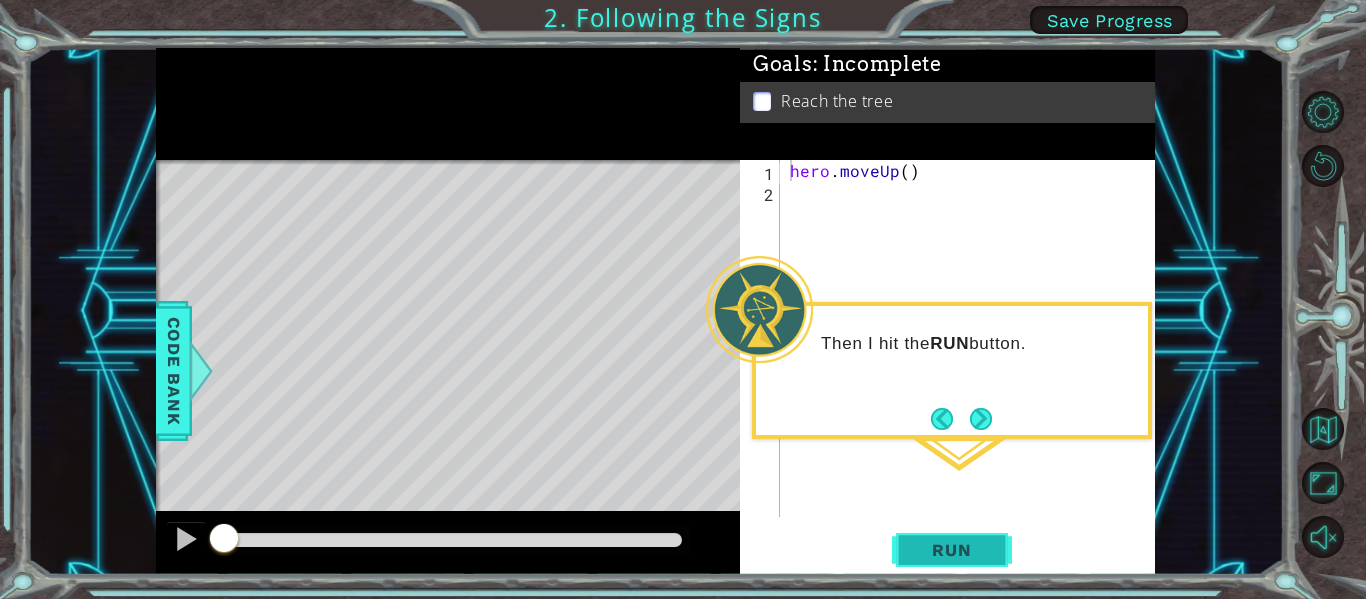 click on "Run" at bounding box center (951, 550) 